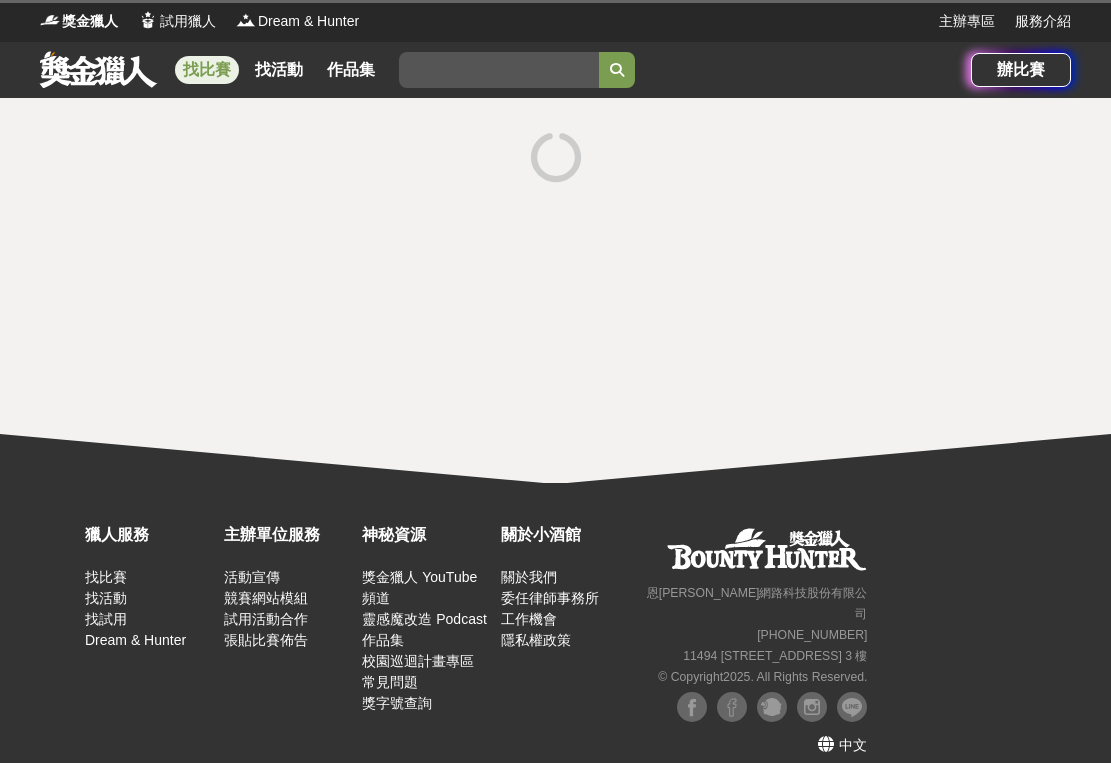 scroll, scrollTop: 0, scrollLeft: 0, axis: both 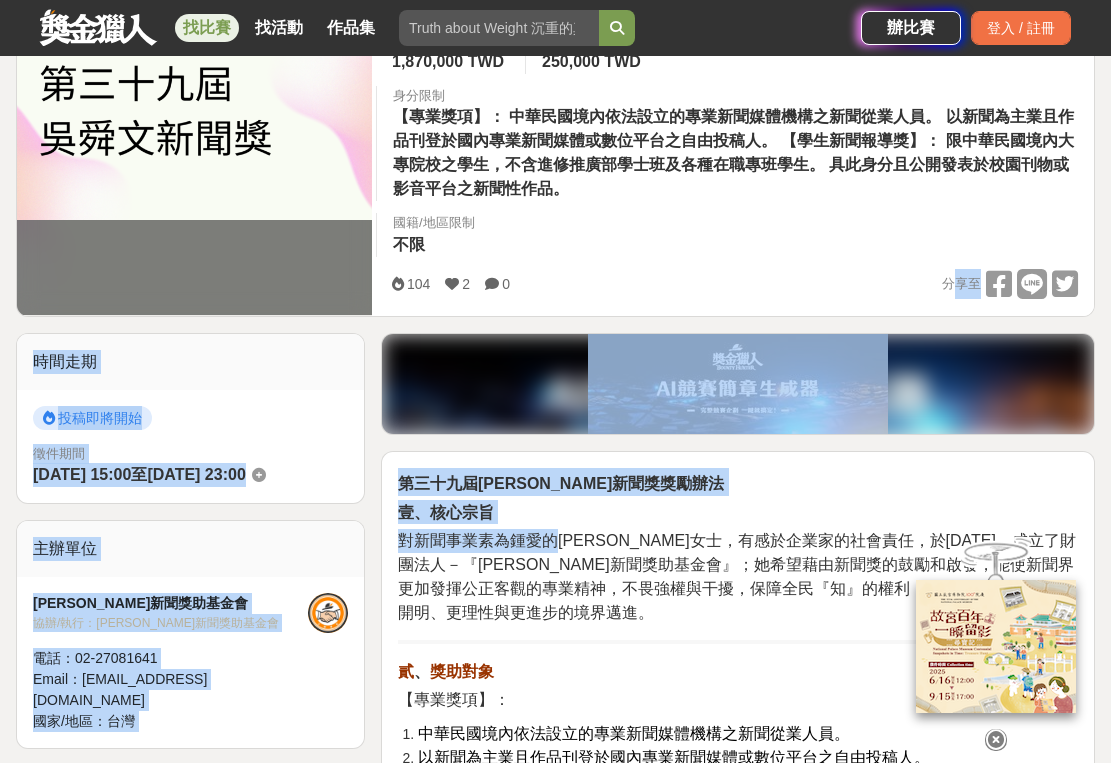 drag, startPoint x: 591, startPoint y: 236, endPoint x: 959, endPoint y: 282, distance: 370.86386 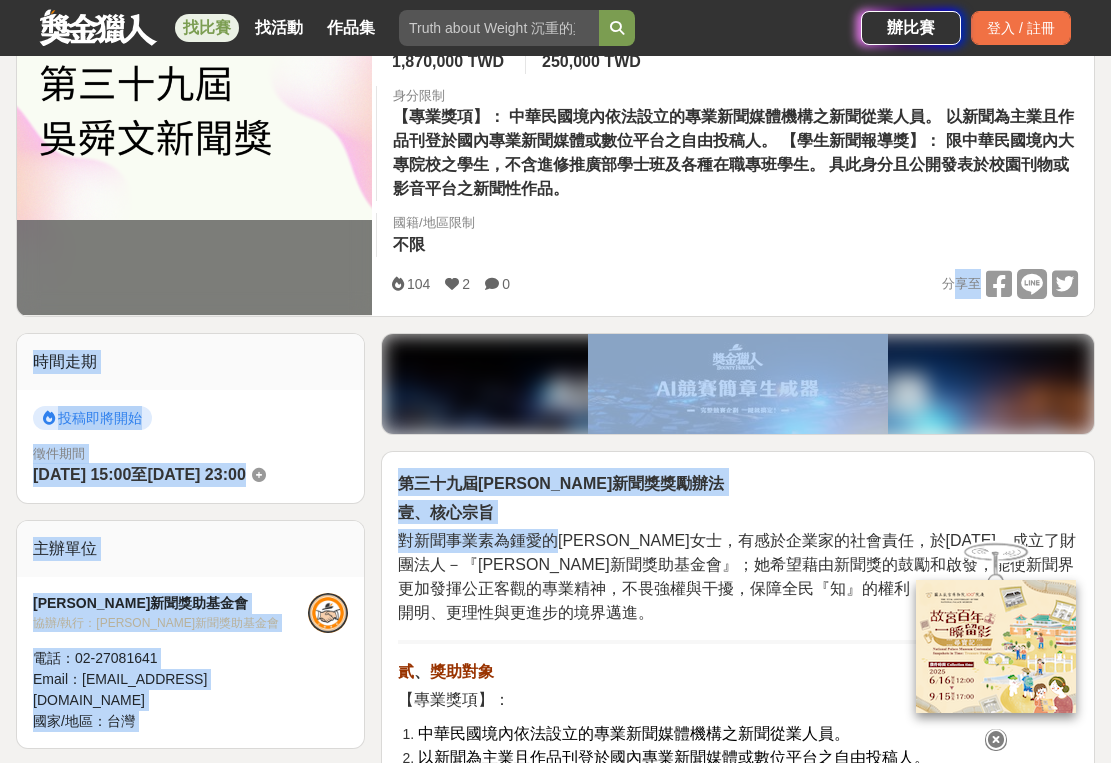 click on "第三十九屆[PERSON_NAME]新聞獎 收藏 前往比賽網站 總獎金 1,870,000   TWD 最高獎金 250,000   TWD 身分限制 【專業獎項】： 中華民國境內依法設立的專業新聞媒體機構之新聞從業人員。 以新聞為主業且作品刊登於國內專業新聞媒體或數位平台之自由投稿人。 【學生新聞報導獎】： 限中華民國境內大專院校之學生，不含進修推廣部學士班及各種在職專班學生。 具此身分且公開發表於校園刊物或影音平台之新聞性作品。 國籍/地區限制 不限 104 2 0 分享至 收藏 前往比賽網站 時間走期 投稿即將開始 徵件期間 [DATE] 15:00  至  [DATE] 23:00 主辦單位 [PERSON_NAME]新聞獎助基金會 協辦/執行： [PERSON_NAME]新聞獎助基金會 電話： [PHONE_NUMBER] Email： [EMAIL_ADDRESS][DOMAIN_NAME] 國家/地區： 台灣 相關分類與標籤 其他 新聞 國內 競賽 新聞獎助基金會 專業新聞媒體 學生新聞報導獎 評議委員會 獎項分類" at bounding box center (555, 1429) 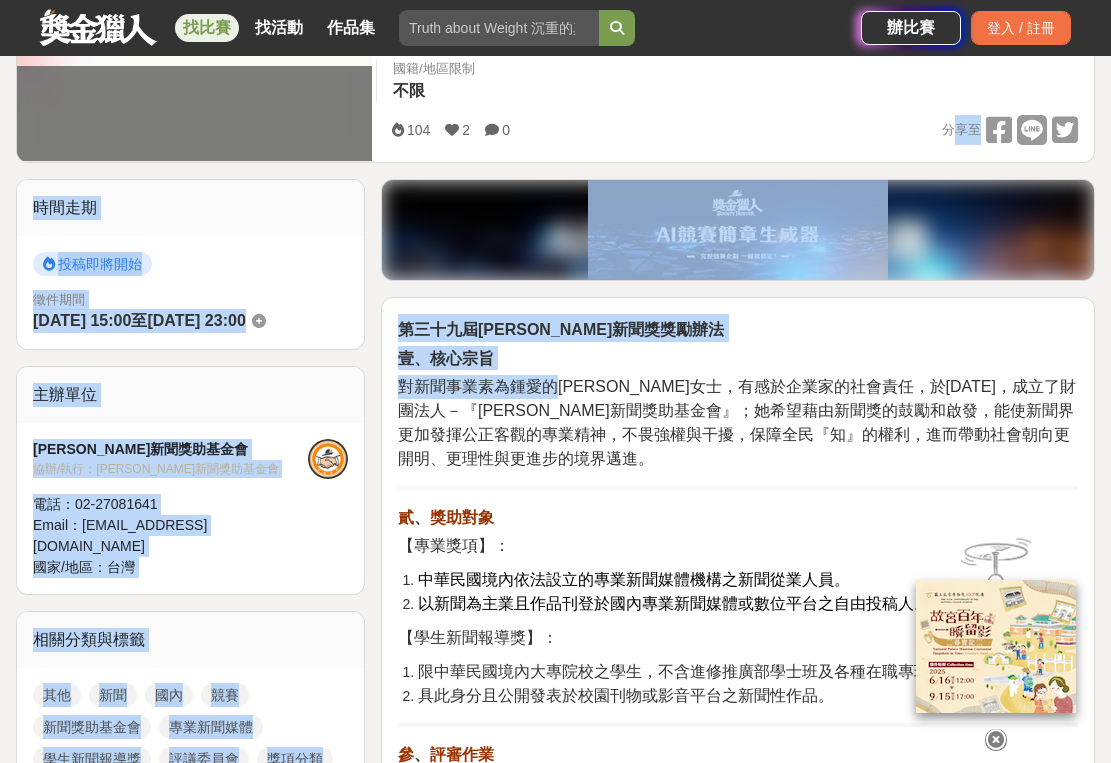 scroll, scrollTop: 700, scrollLeft: 0, axis: vertical 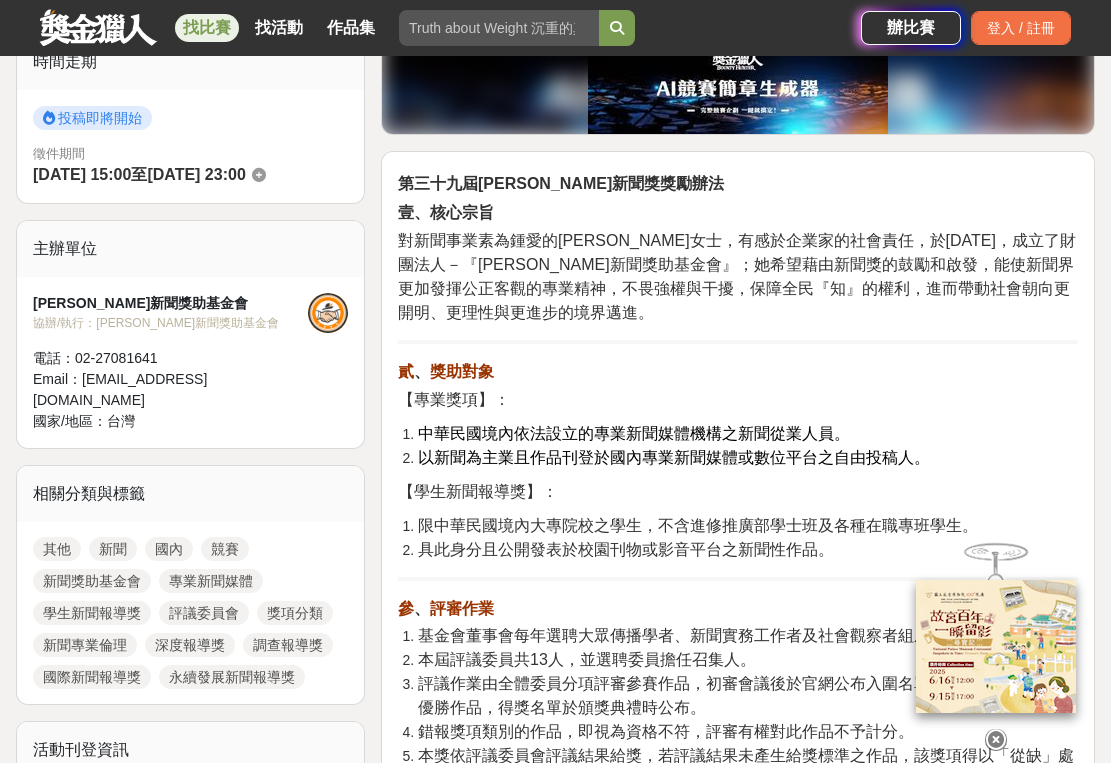 click on "第三十九屆[PERSON_NAME]新聞獎獎勵辦法 壹、核心宗旨 對新聞事業素為[PERSON_NAME]的[PERSON_NAME]女士，有感於企業家的社會責任，於[DATE]，成立了財團法人－『[PERSON_NAME]新聞獎助基金會』；她希望藉由新聞獎的鼓勵和啟發，能使新聞界更加發揮公正客觀的專業精神，不畏強權與干擾，保障全民『知』的權利，進而帶動社會朝向更開明、更理性與更進步的境界邁進。 貳 、 獎助對象 【專業獎項】： 中華民國境內依法設立的專業新聞媒體機構之新聞從業人員。 以新聞為主業且作品刊登於國內專業新聞媒體或數位平台之自由投稿人。 【學生新聞報導獎】： 限中華民國境內大專院校之學生，不含進修推廣部學士班及各種在職專班學生。 具此身分且公開發表於校園刊物或影音平台之新聞性作品。 參 、 評審作業 本屆評議委員共13人，並選聘委員擔任召集人。 肆 、 本屆獎項 文字類－" at bounding box center [738, 1261] 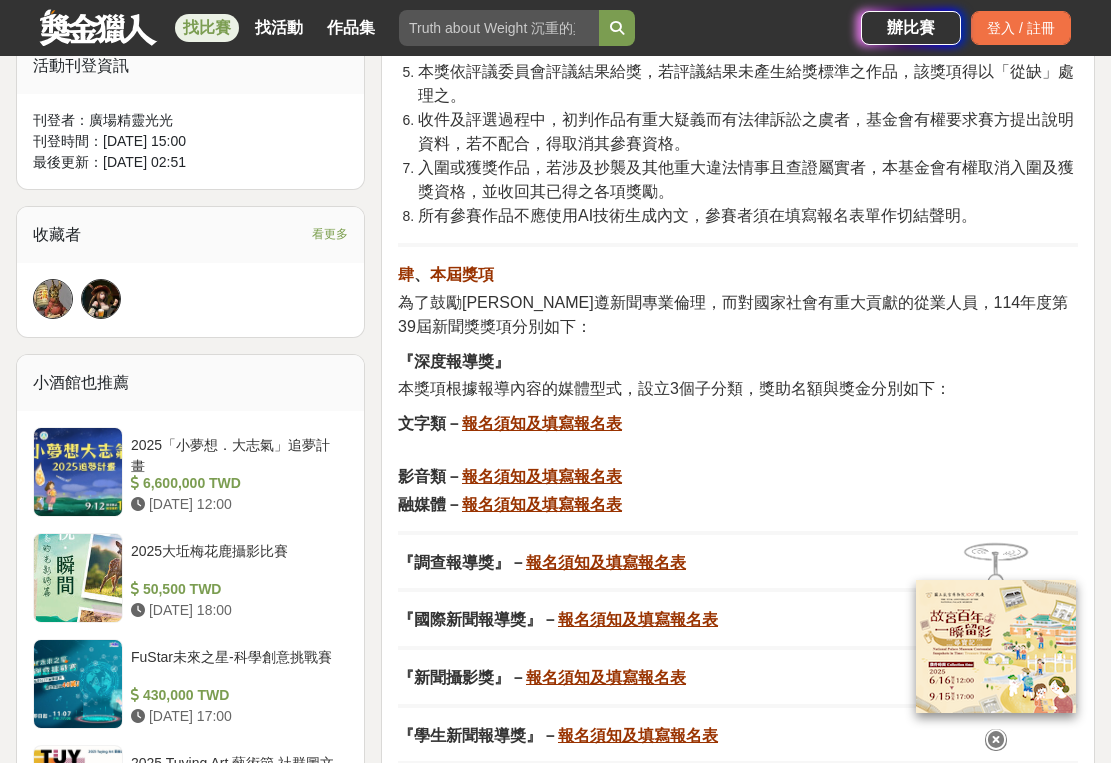 scroll, scrollTop: 1500, scrollLeft: 0, axis: vertical 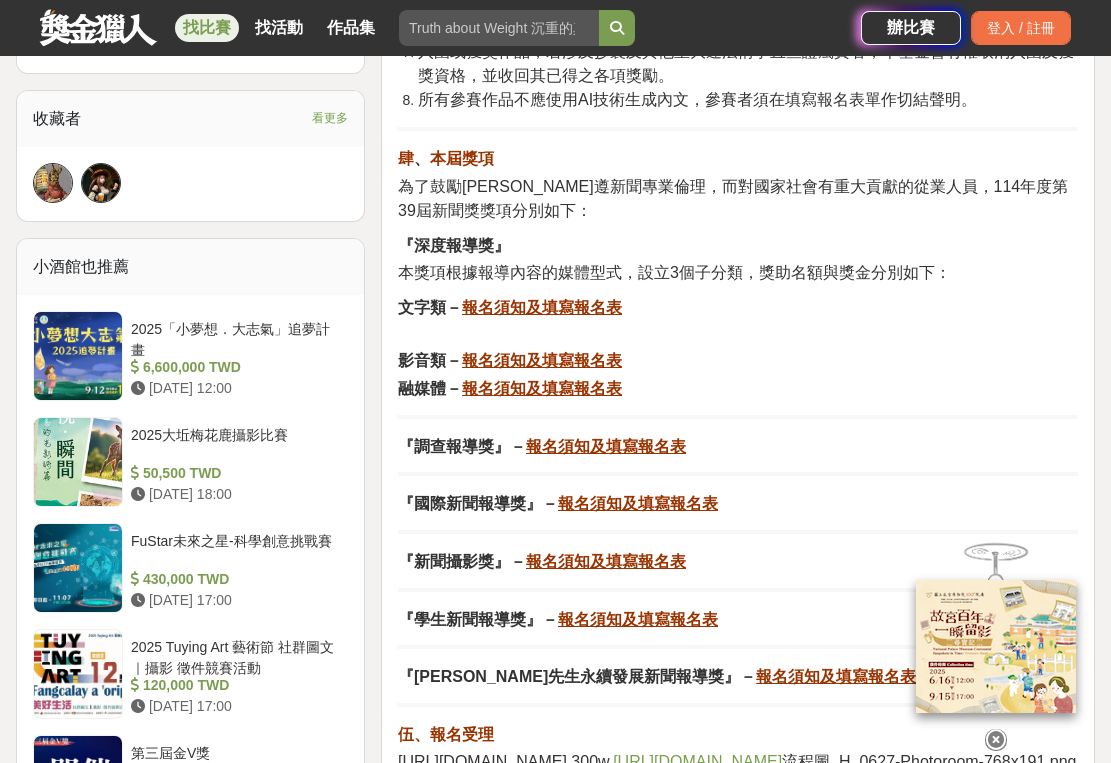 click on "報名須知及填寫報名表" at bounding box center [542, 360] 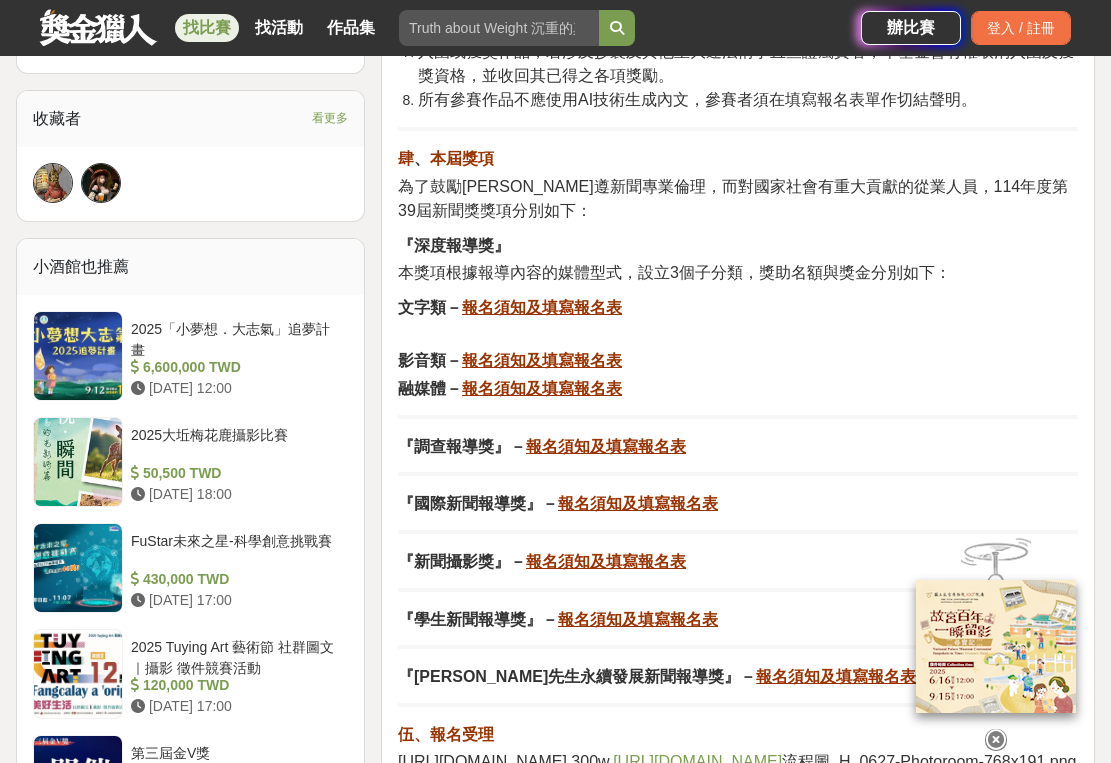 click on "報名須知及填寫報名表" at bounding box center (542, 360) 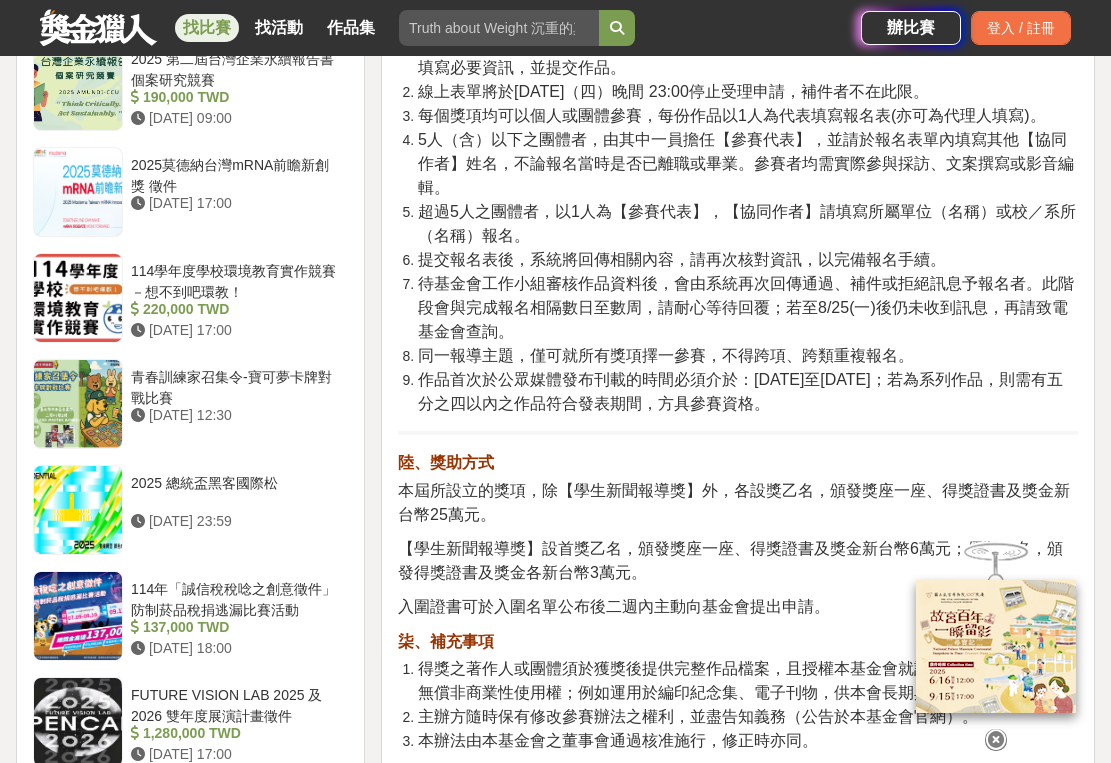 scroll, scrollTop: 2600, scrollLeft: 0, axis: vertical 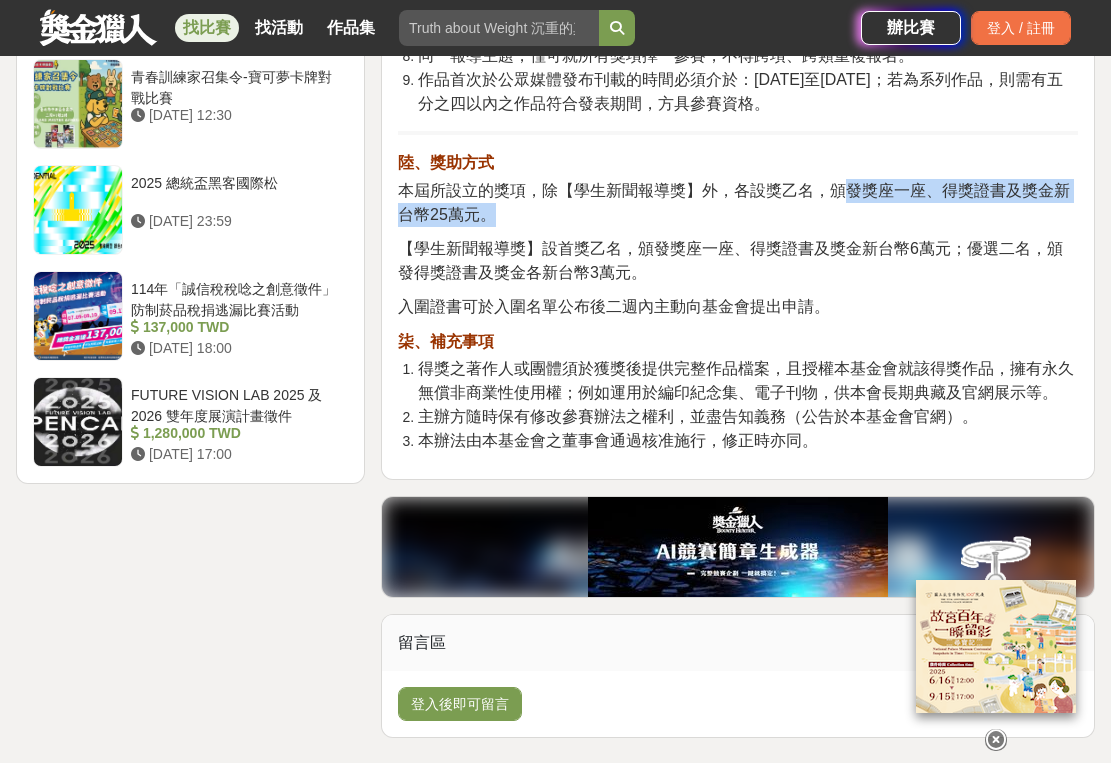 drag, startPoint x: 841, startPoint y: 417, endPoint x: 906, endPoint y: 424, distance: 65.37584 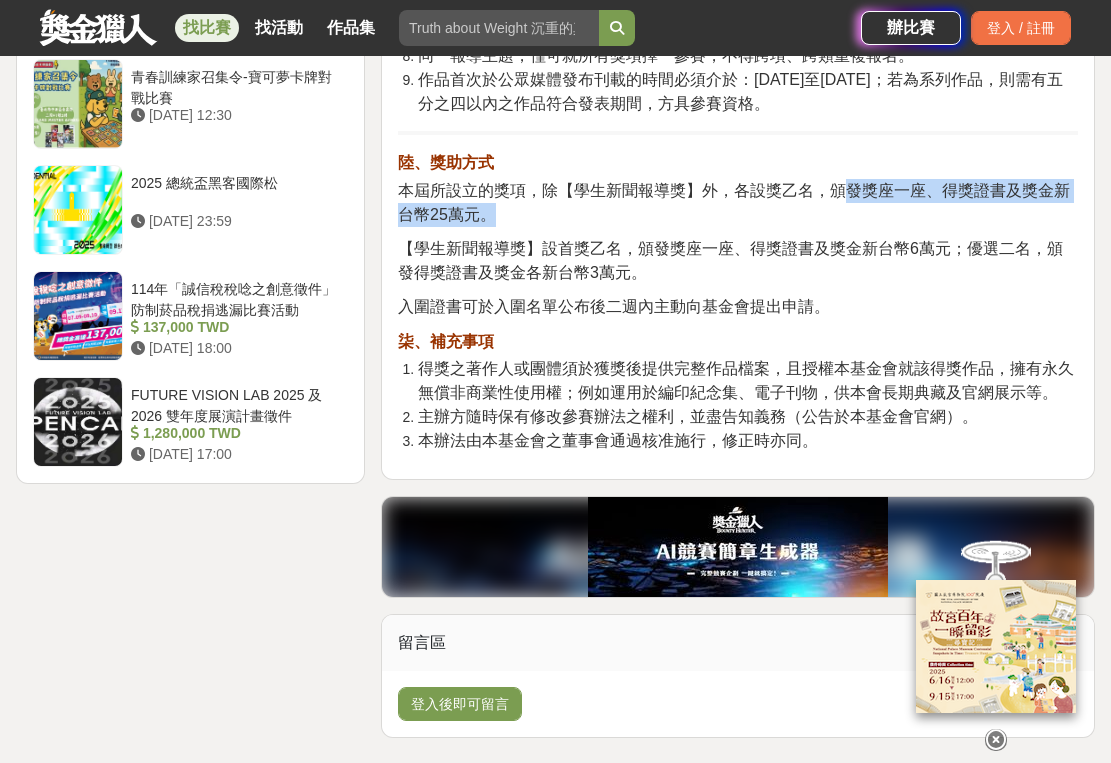 click on "本屆所設立的獎項，除【學生新聞報導獎】外，各設獎乙名，頒發獎座一座、得獎證書及獎金新台幣25萬元。" at bounding box center (738, 203) 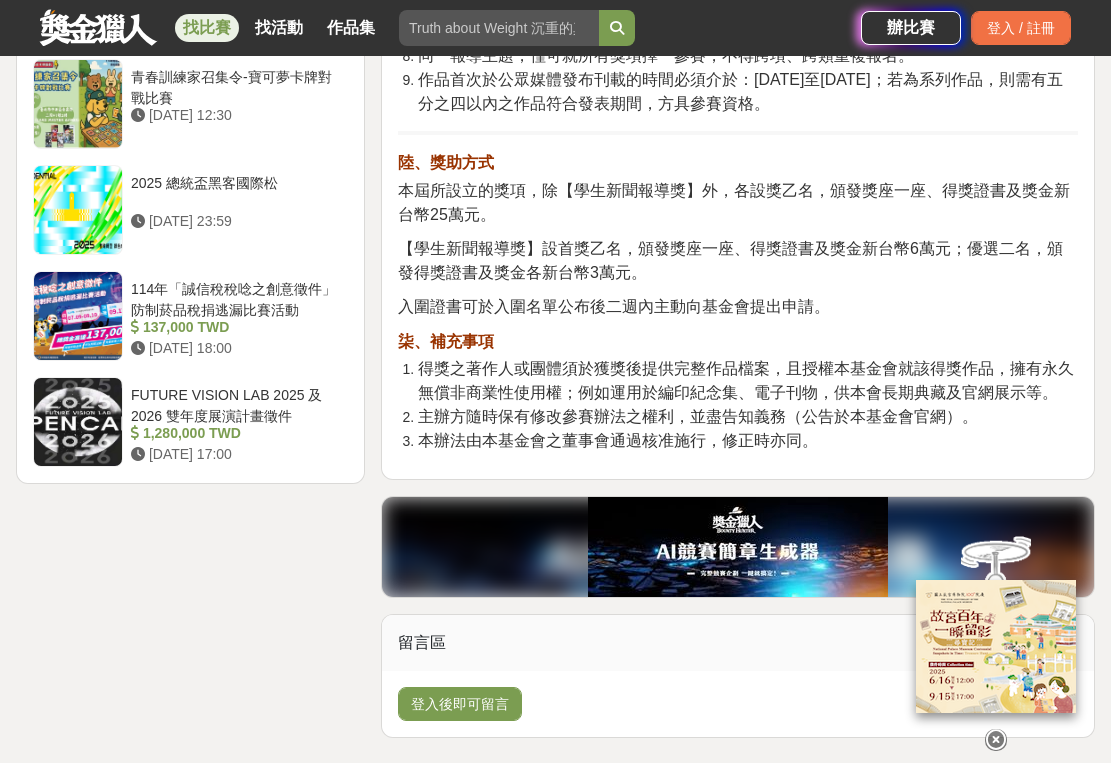 click on "本屆所設立的獎項，除【學生新聞報導獎】外，各設獎乙名，頒發獎座一座、得獎證書及獎金新台幣25萬元。" at bounding box center [734, 202] 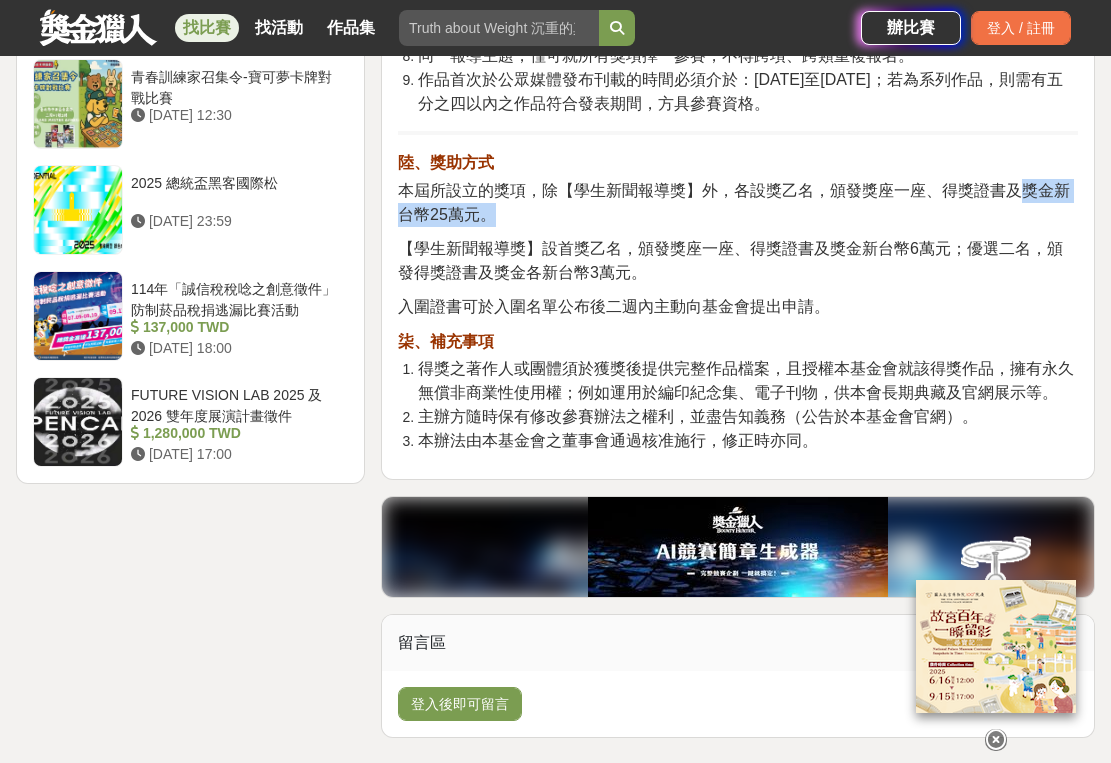 drag, startPoint x: 1019, startPoint y: 416, endPoint x: 1026, endPoint y: 438, distance: 23.086792 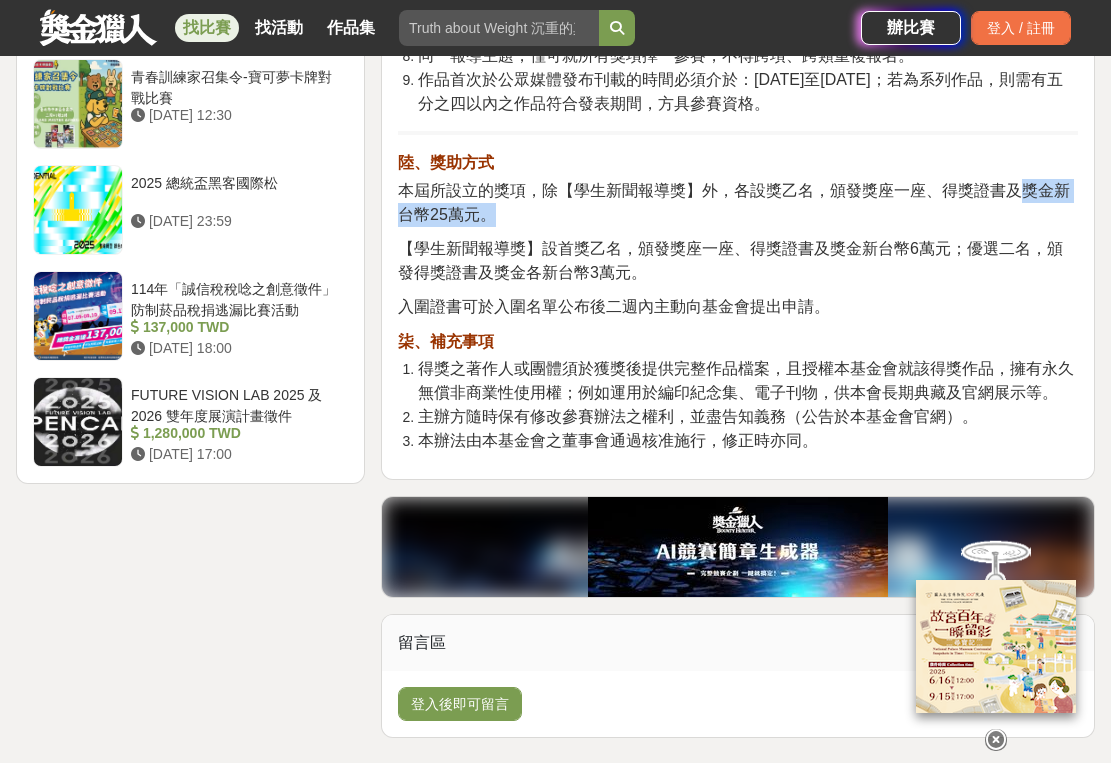 click on "本屆所設立的獎項，除【學生新聞報導獎】外，各設獎乙名，頒發獎座一座、得獎證書及獎金新台幣25萬元。" at bounding box center (738, 203) 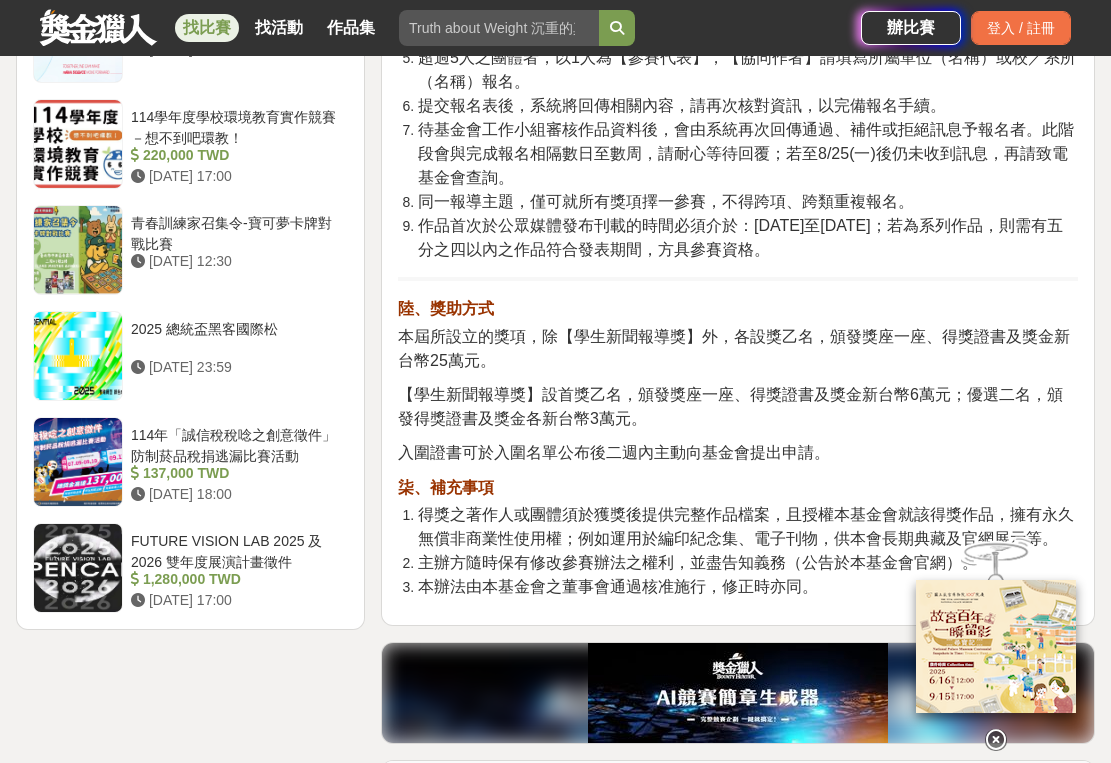 scroll, scrollTop: 2300, scrollLeft: 0, axis: vertical 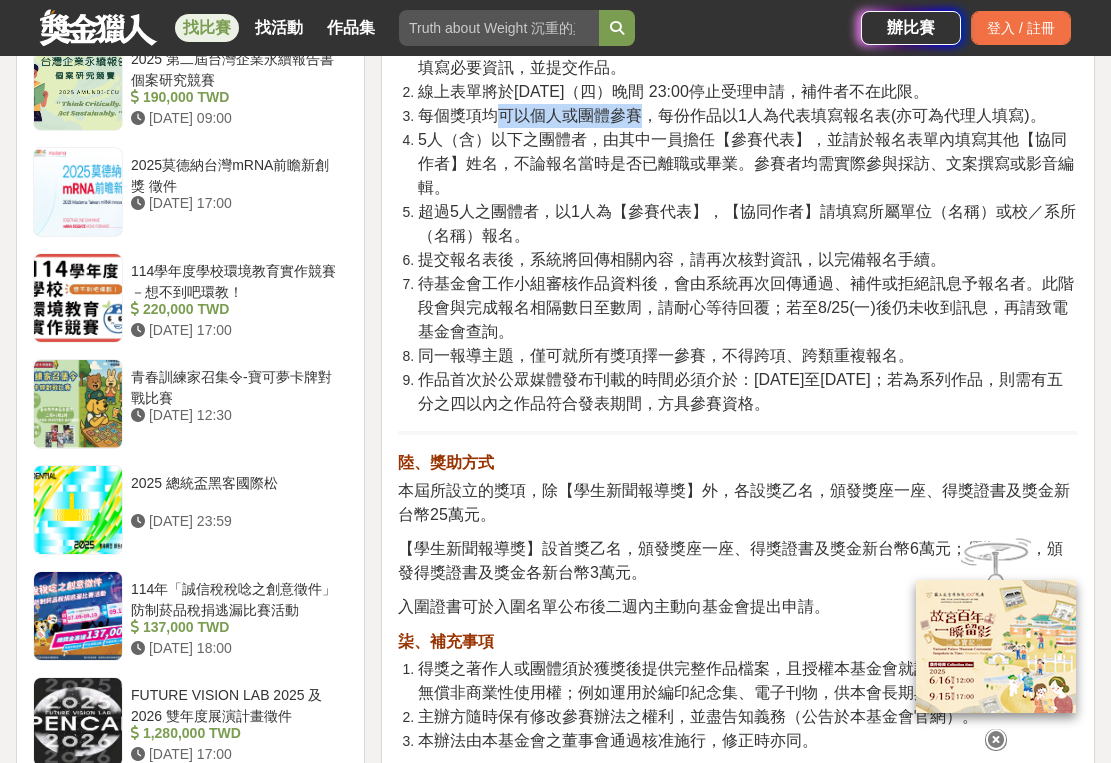 drag, startPoint x: 495, startPoint y: 336, endPoint x: 648, endPoint y: 345, distance: 153.26448 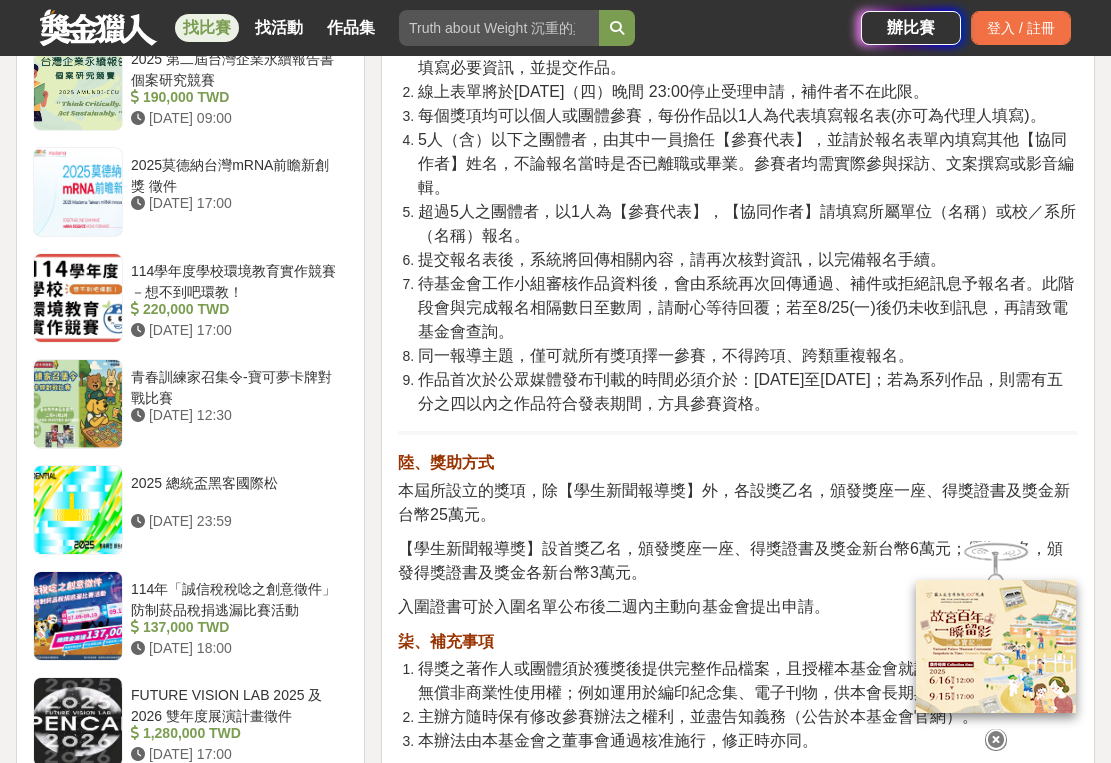 click on "5人（含）以下之團體者，由其中一員擔任【參賽代表】，並請於報名表單內填寫其他【協同作者】姓名，不論報名當時是否已離職或畢業。參賽者均需實際參與採訪、文案撰寫或影音編輯。" at bounding box center (746, 163) 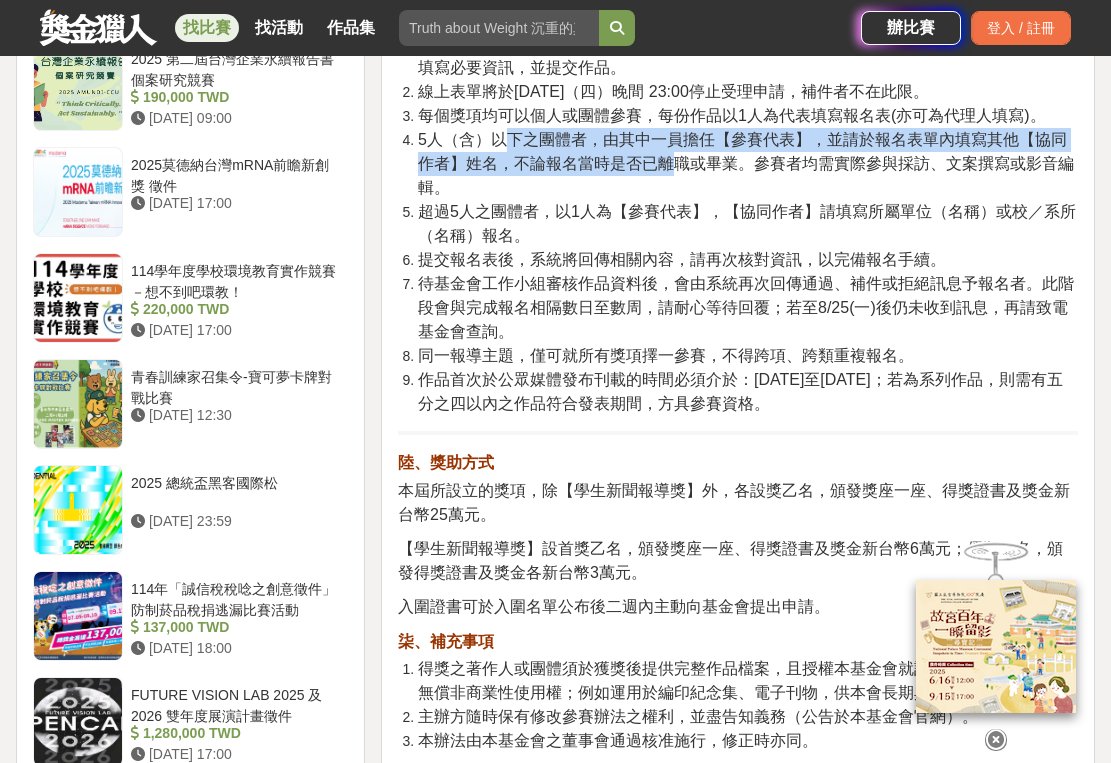 drag, startPoint x: 512, startPoint y: 363, endPoint x: 660, endPoint y: 378, distance: 148.7582 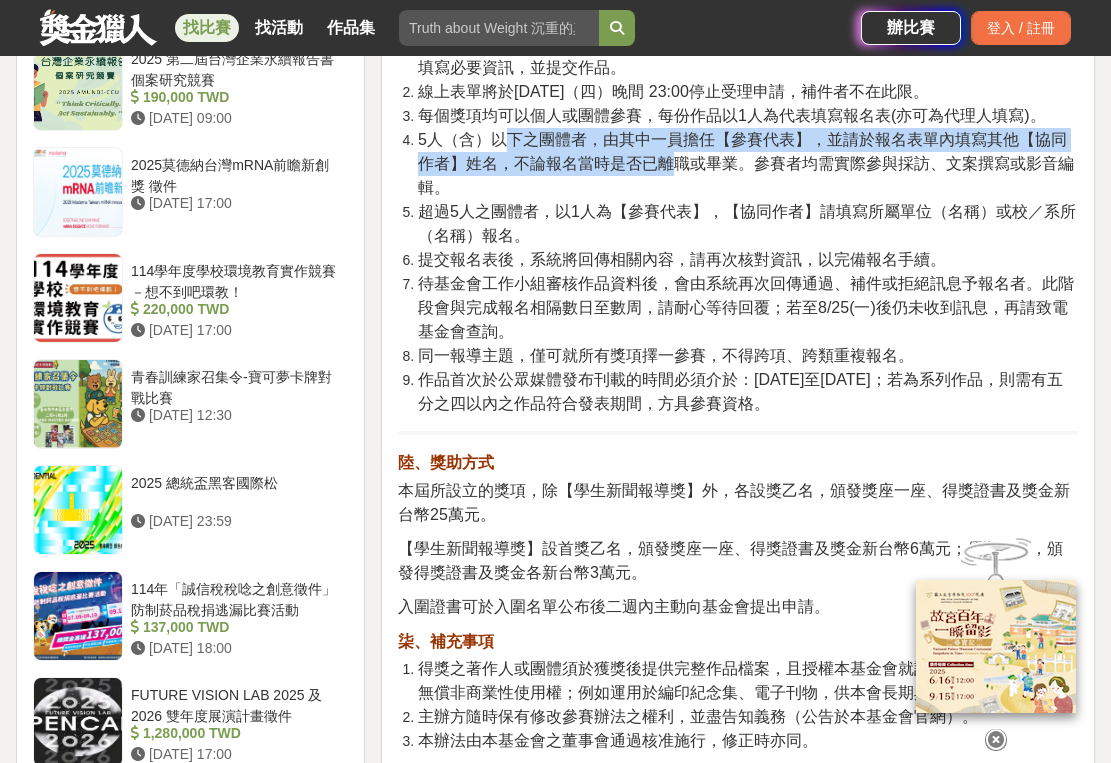 click on "5人（含）以下之團體者，由其中一員擔任【參賽代表】，並請於報名表單內填寫其他【協同作者】姓名，不論報名當時是否已離職或畢業。參賽者均需實際參與採訪、文案撰寫或影音編輯。" at bounding box center [746, 163] 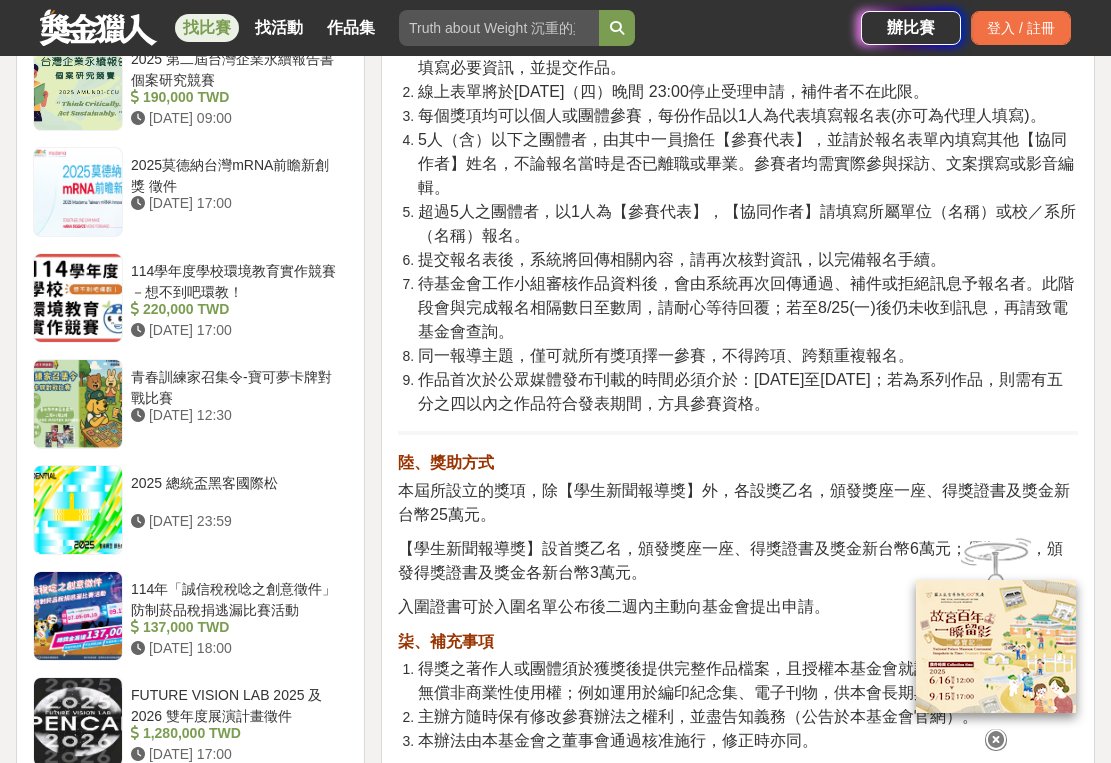 click on "5人（含）以下之團體者，由其中一員擔任【參賽代表】，並請於報名表單內填寫其他【協同作者】姓名，不論報名當時是否已離職或畢業。參賽者均需實際參與採訪、文案撰寫或影音編輯。" at bounding box center (746, 163) 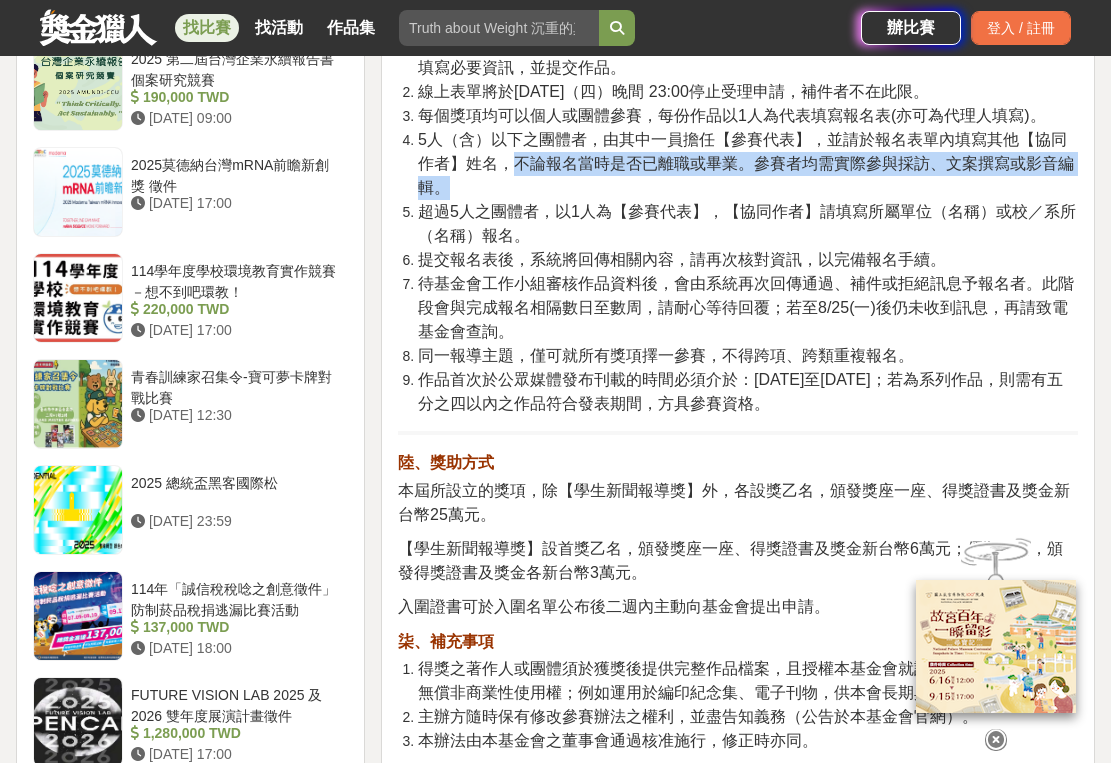 drag, startPoint x: 498, startPoint y: 385, endPoint x: 804, endPoint y: 398, distance: 306.27603 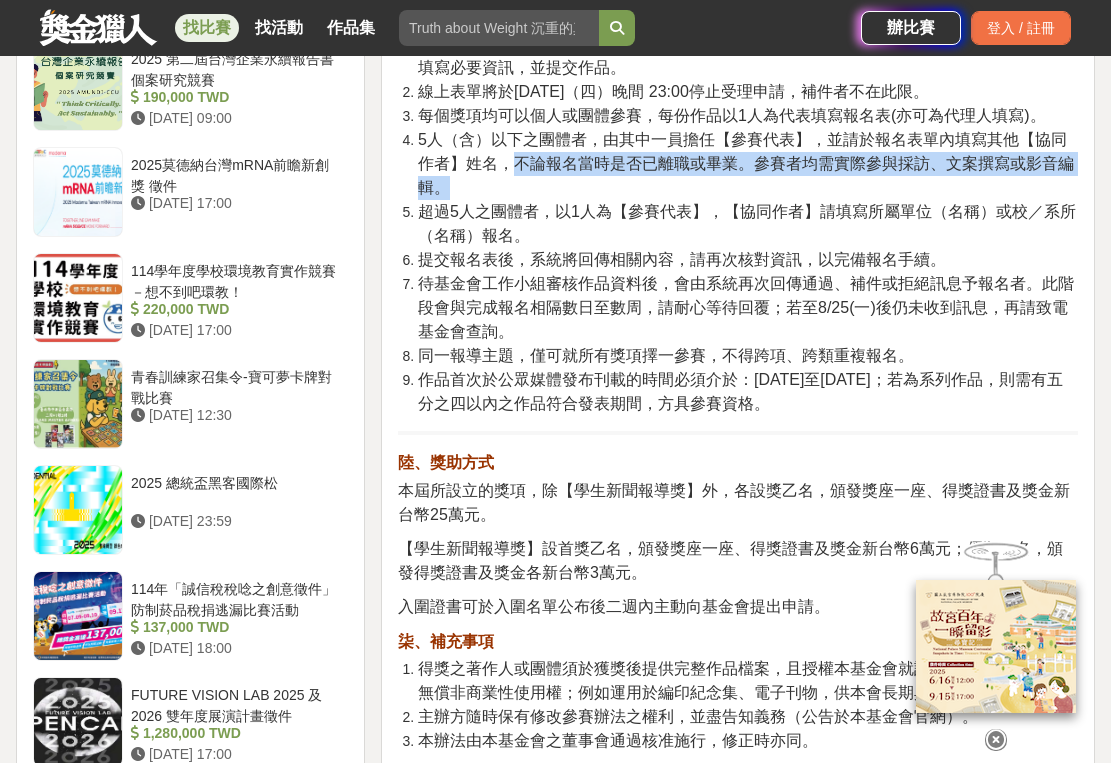 click on "5人（含）以下之團體者，由其中一員擔任【參賽代表】，並請於報名表單內填寫其他【協同作者】姓名，不論報名當時是否已離職或畢業。參賽者均需實際參與採訪、文案撰寫或影音編輯。" at bounding box center [746, 163] 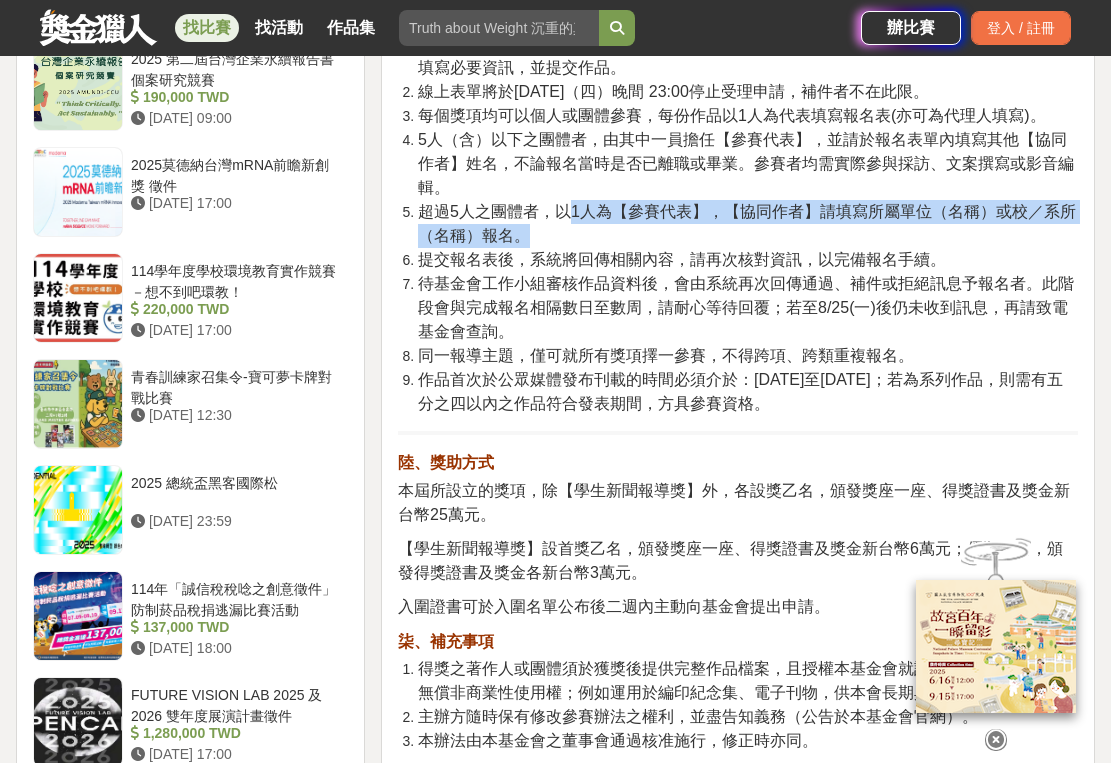 drag, startPoint x: 567, startPoint y: 429, endPoint x: 861, endPoint y: 458, distance: 295.42682 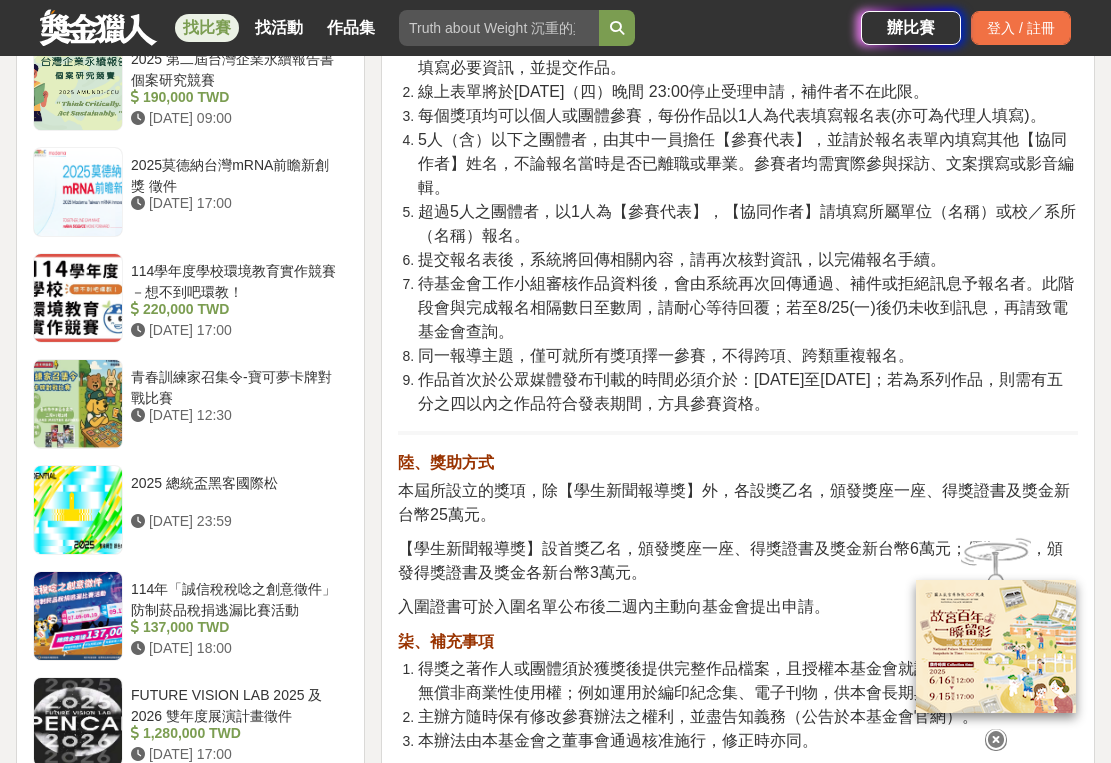 click on "超過5人之團體者，以1人為【參賽代表】，【協同作者】請填寫所屬單位（名稱）或校／系所（名稱）報名。" at bounding box center (747, 223) 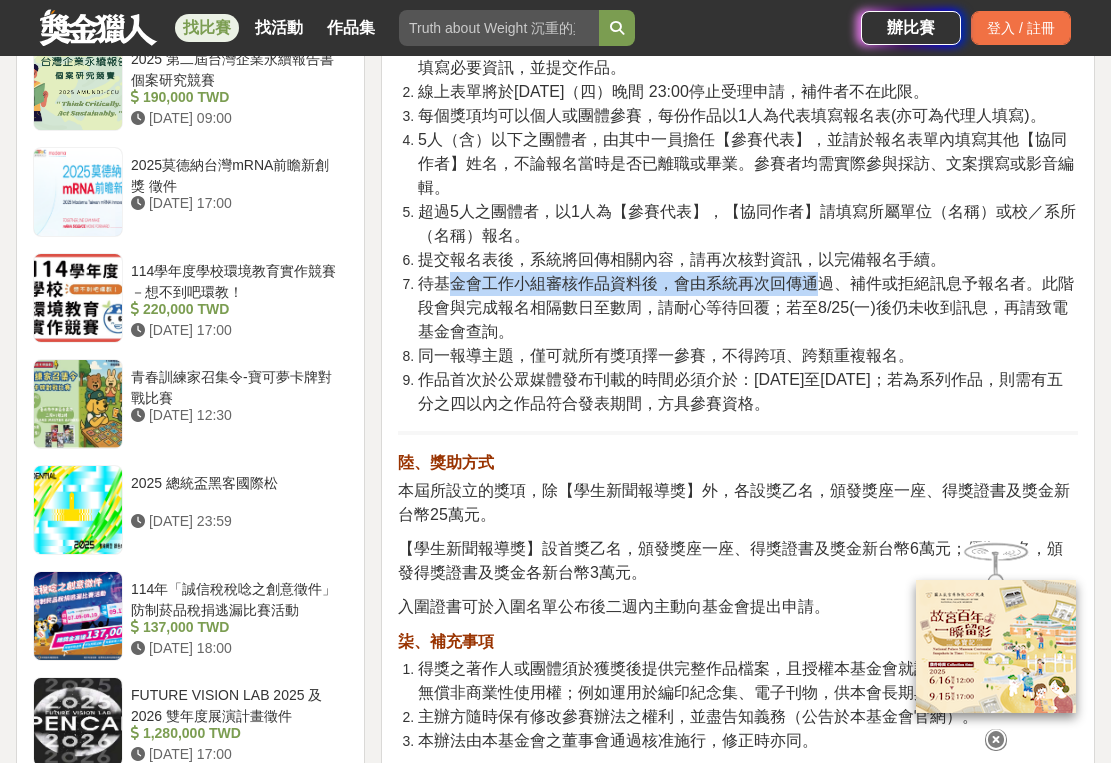 drag, startPoint x: 482, startPoint y: 491, endPoint x: 816, endPoint y: 505, distance: 334.29327 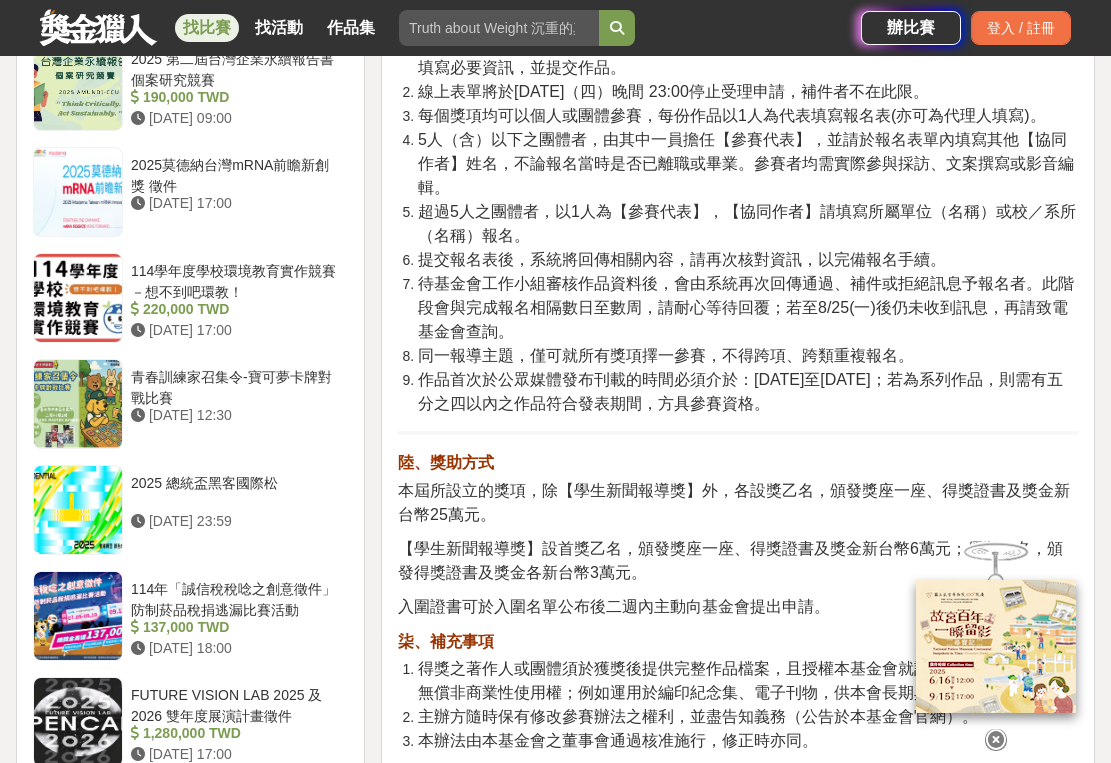 click on "提交報名表後，系統將回傳相關內容，請再次核對資訊，以完備報名手續。" at bounding box center (682, 259) 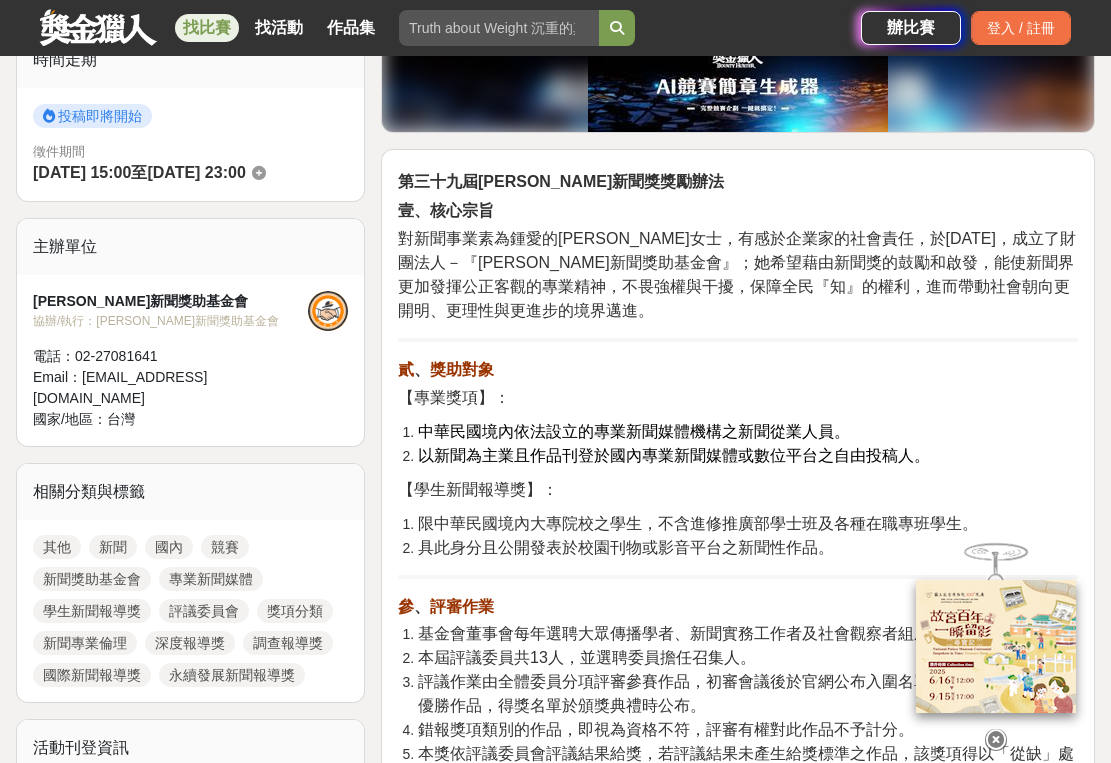 scroll, scrollTop: 700, scrollLeft: 0, axis: vertical 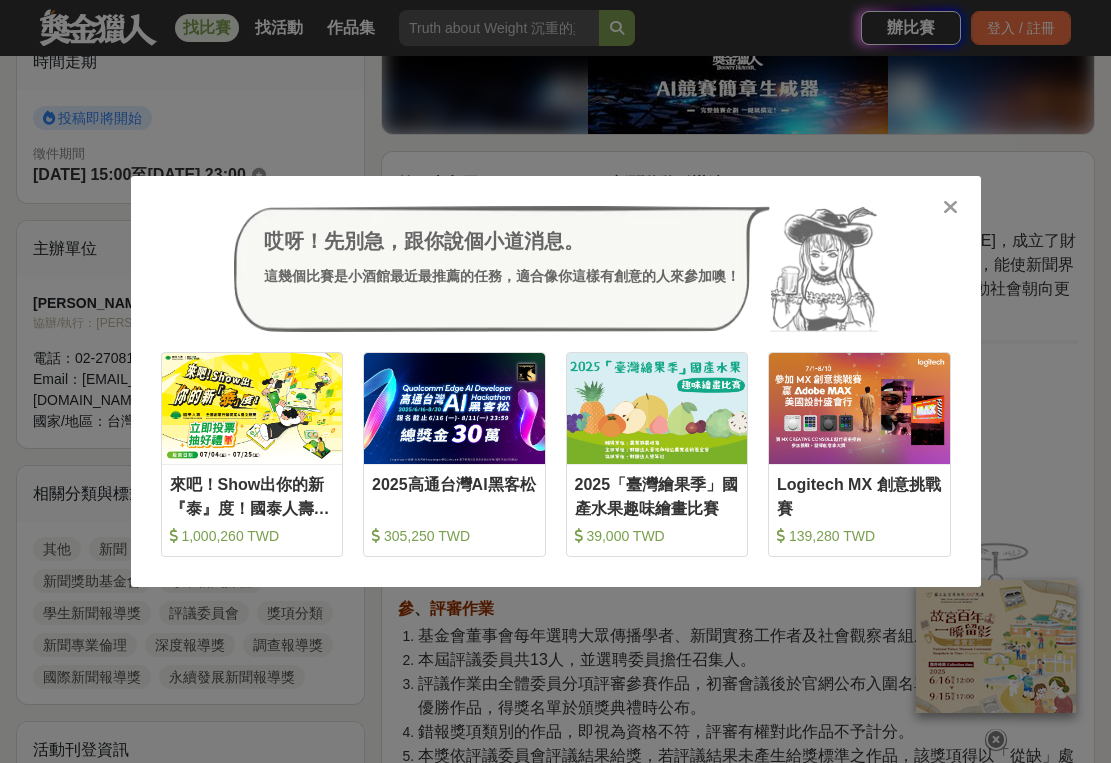 click at bounding box center (950, 207) 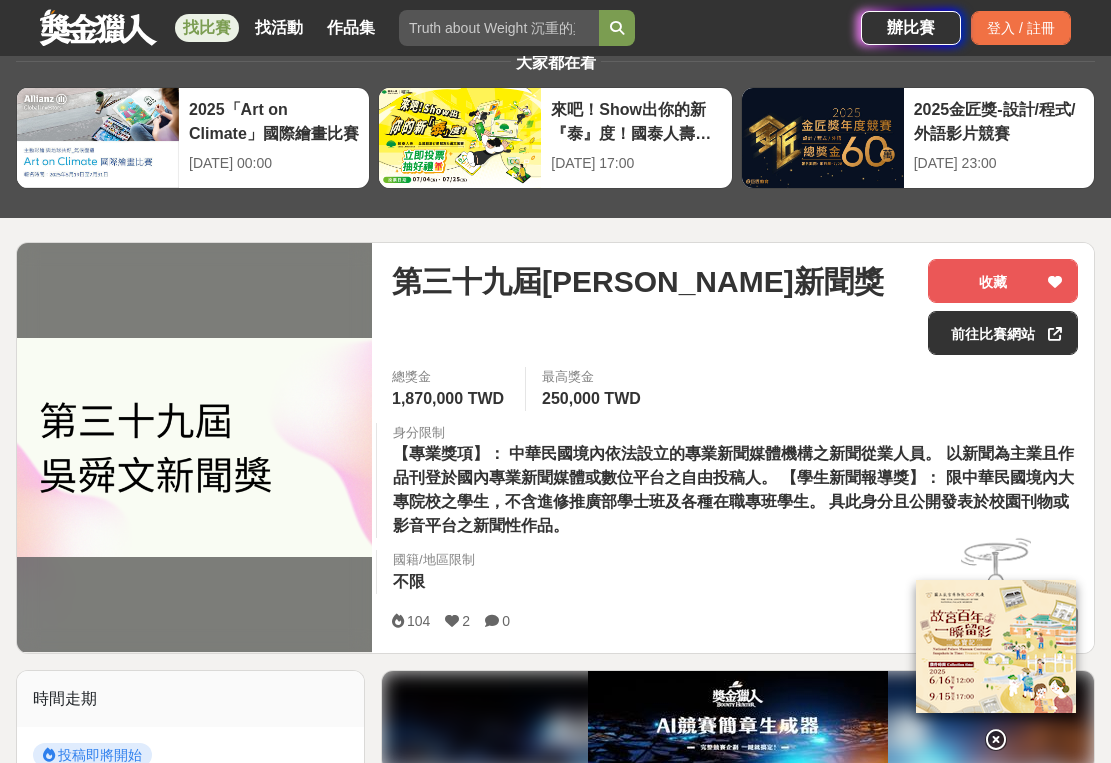 scroll, scrollTop: 0, scrollLeft: 0, axis: both 